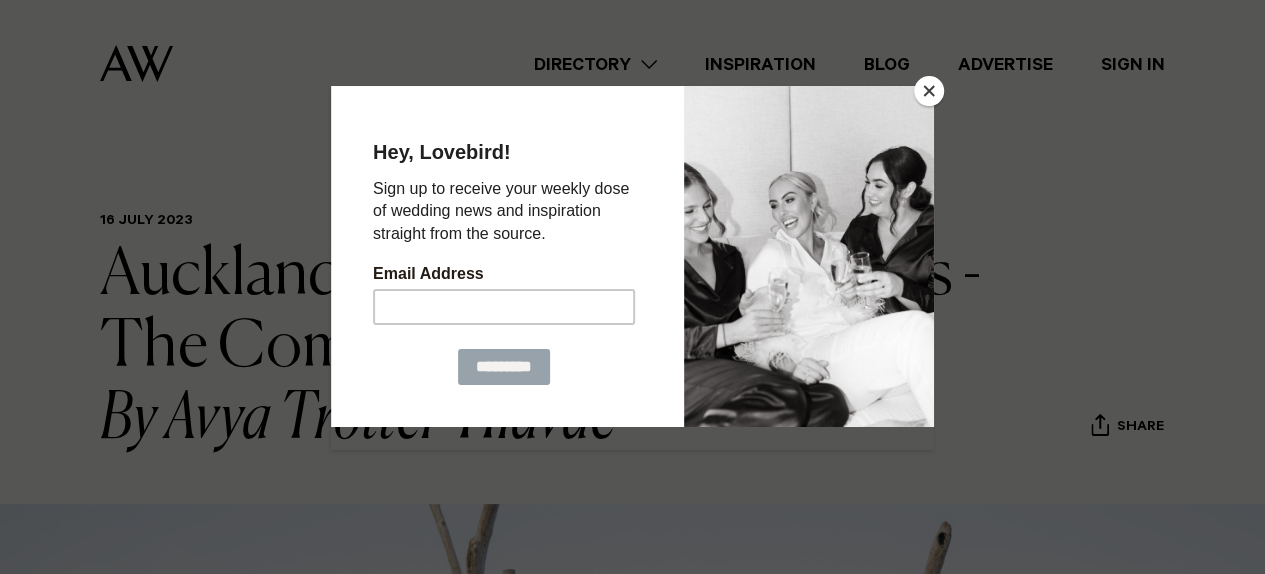 scroll, scrollTop: 0, scrollLeft: 0, axis: both 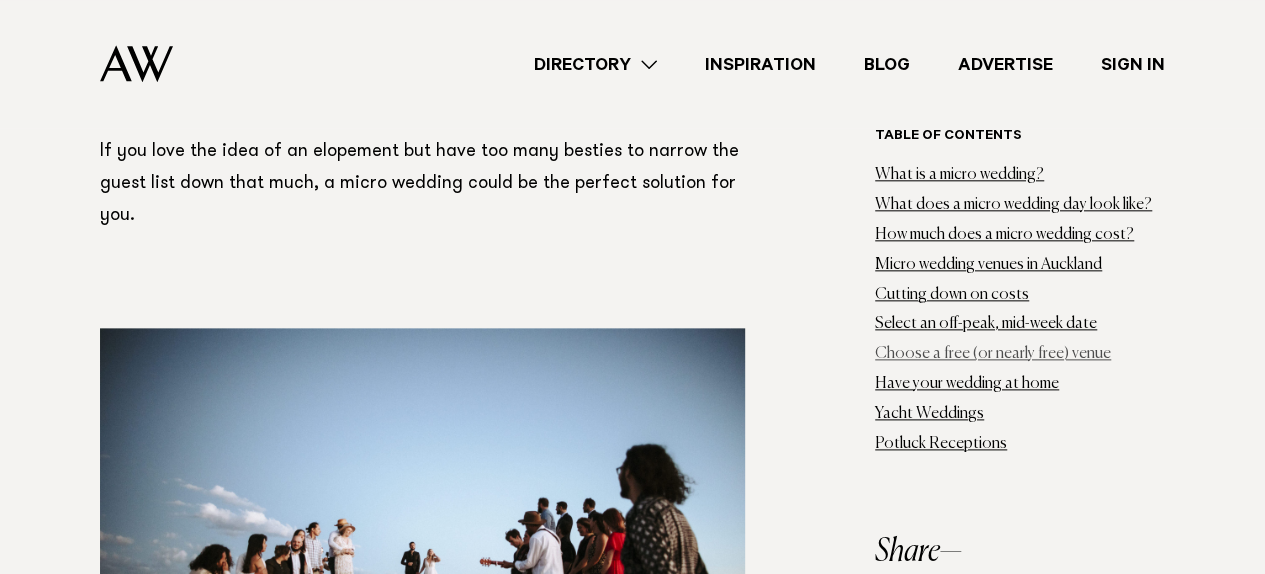 click on "Choose a free (or nearly free) venue" at bounding box center (993, 354) 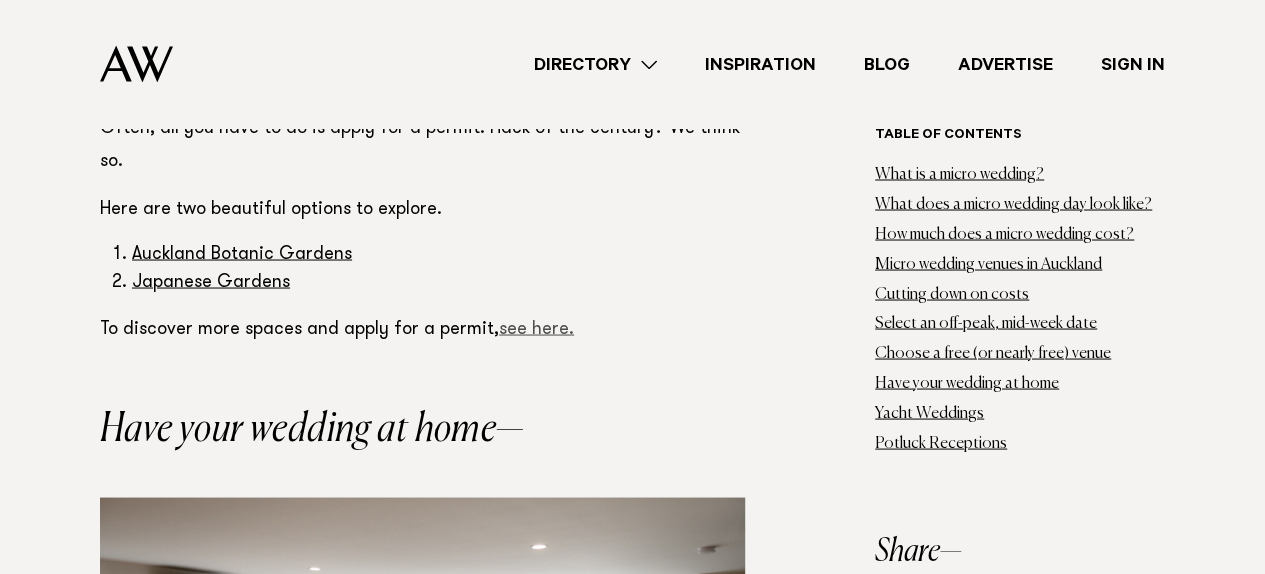 scroll, scrollTop: 28285, scrollLeft: 0, axis: vertical 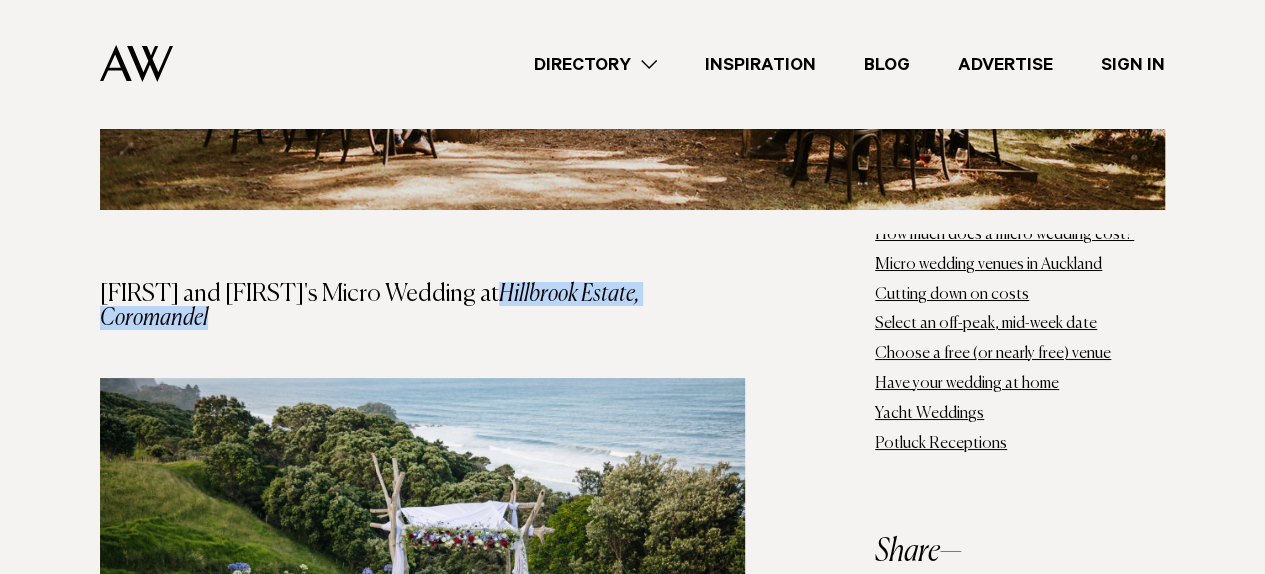 drag, startPoint x: 427, startPoint y: 199, endPoint x: 700, endPoint y: 206, distance: 273.08972 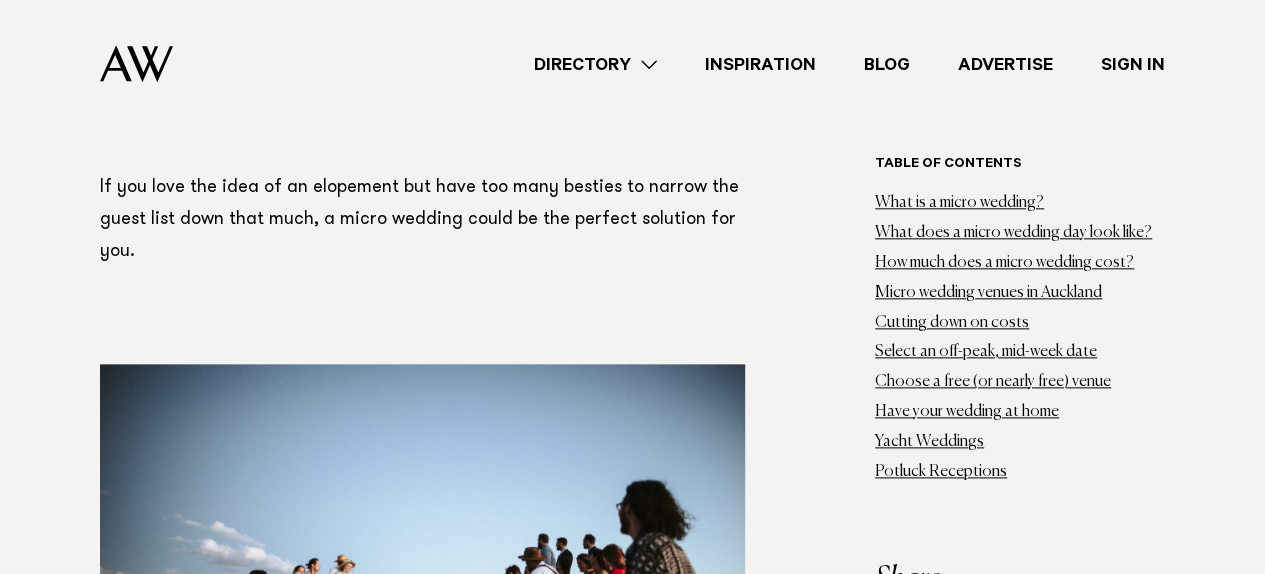 scroll, scrollTop: 1041, scrollLeft: 0, axis: vertical 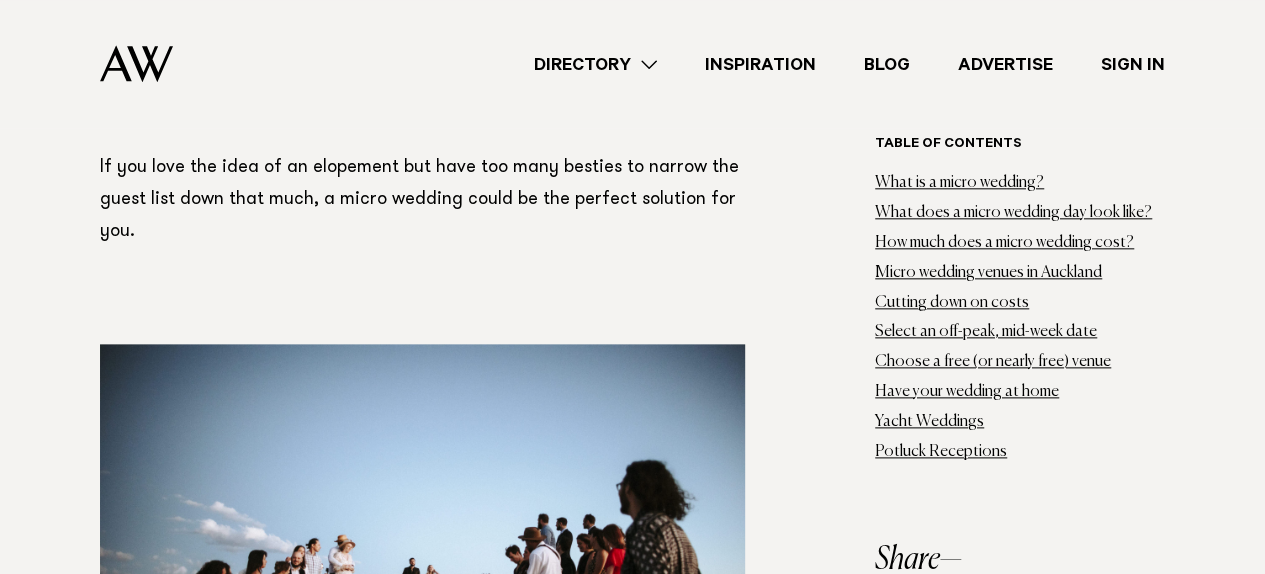 click on "Directory" at bounding box center [595, 64] 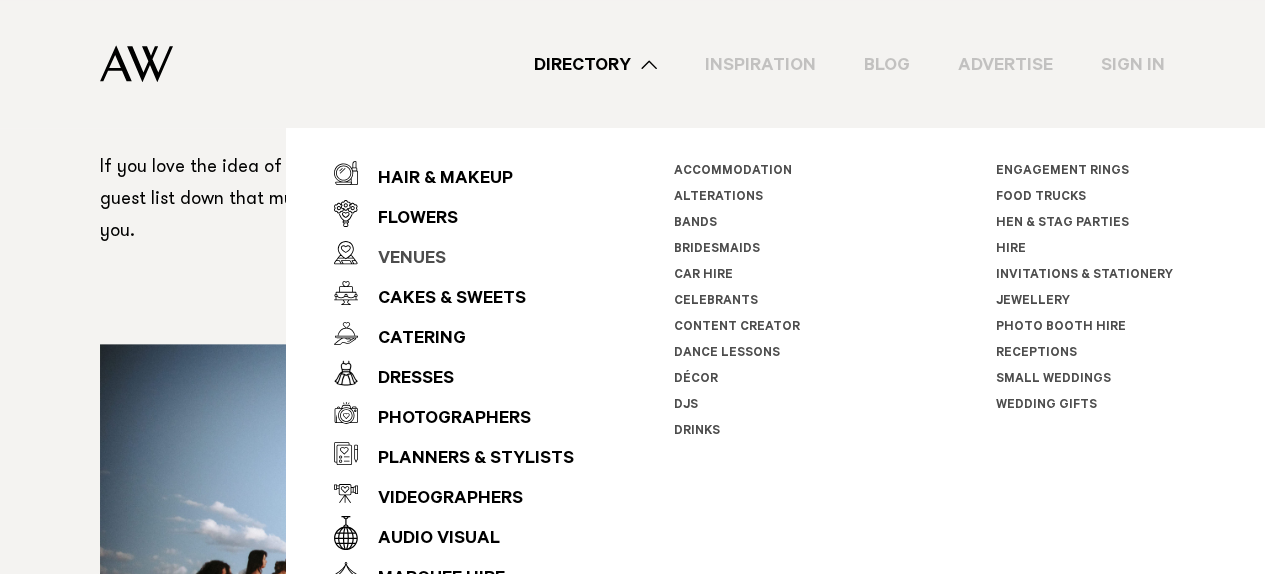 click on "Venues" at bounding box center [402, 260] 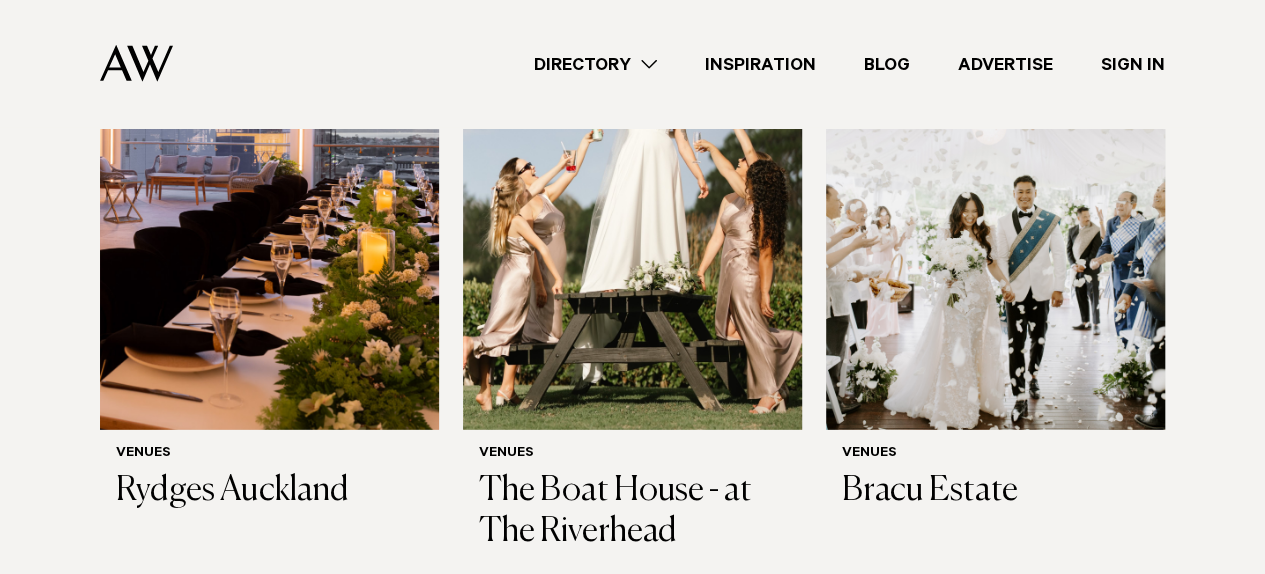 scroll, scrollTop: 2673, scrollLeft: 0, axis: vertical 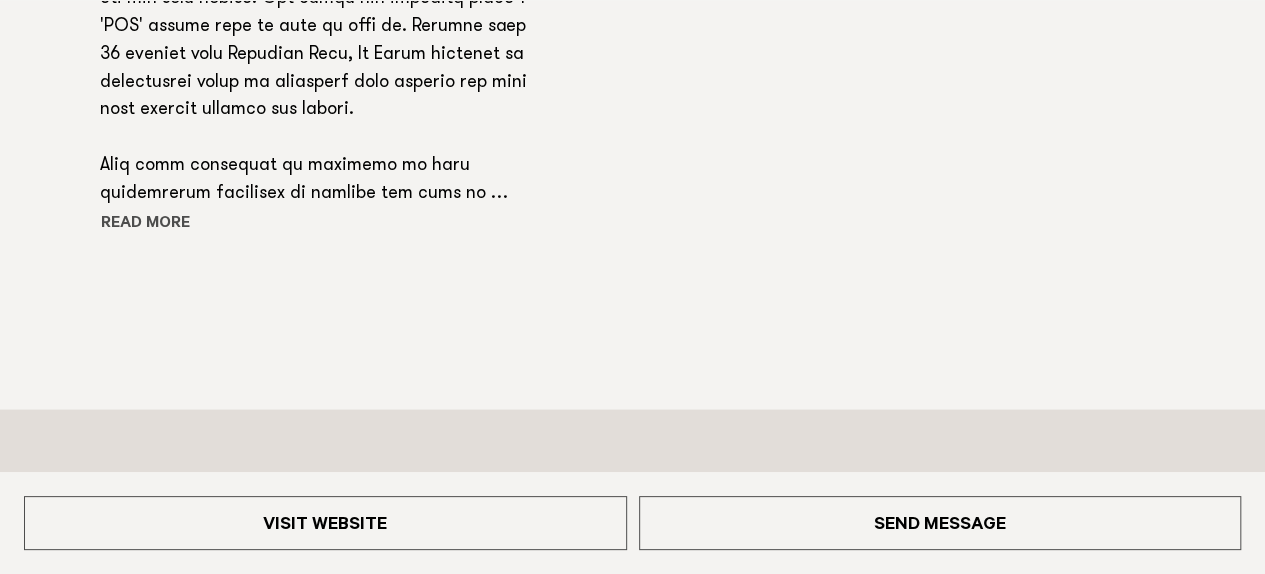 click on "Read more" at bounding box center [190, 224] 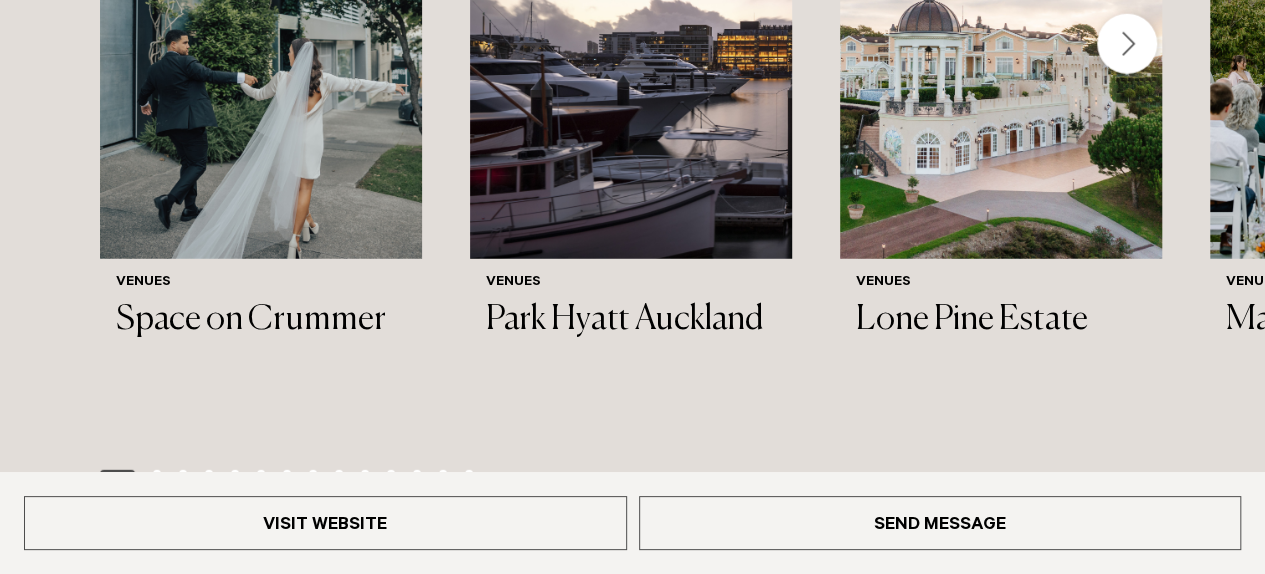scroll, scrollTop: 2614, scrollLeft: 0, axis: vertical 